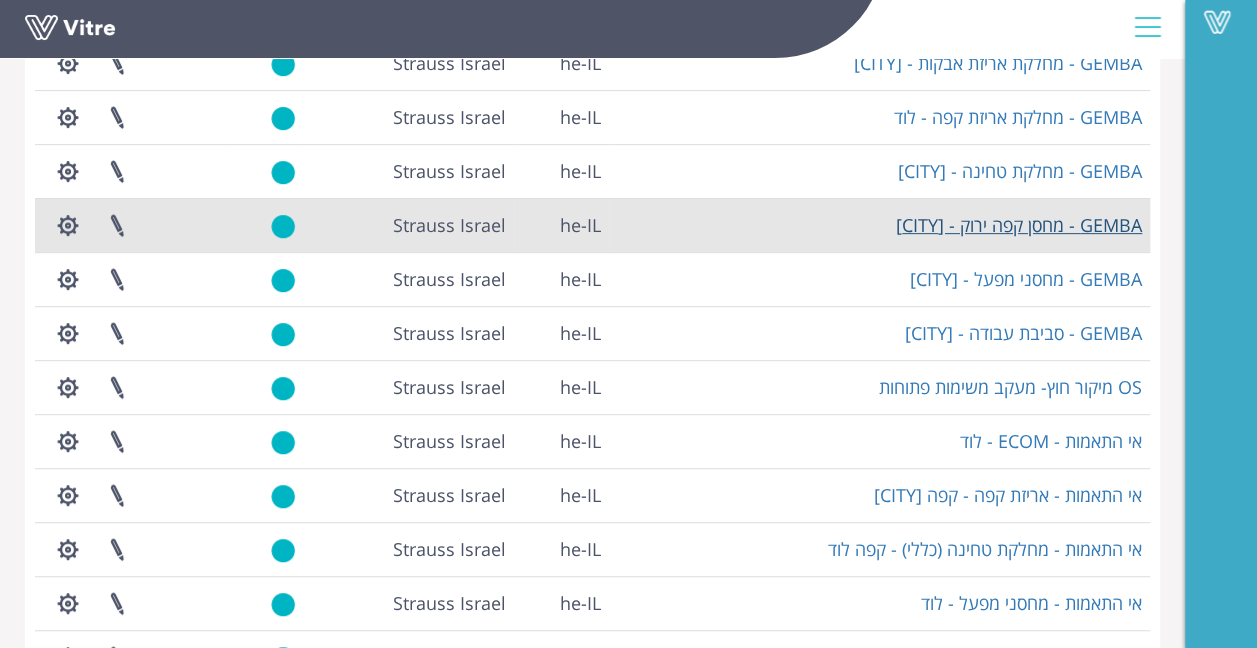 scroll, scrollTop: 0, scrollLeft: 0, axis: both 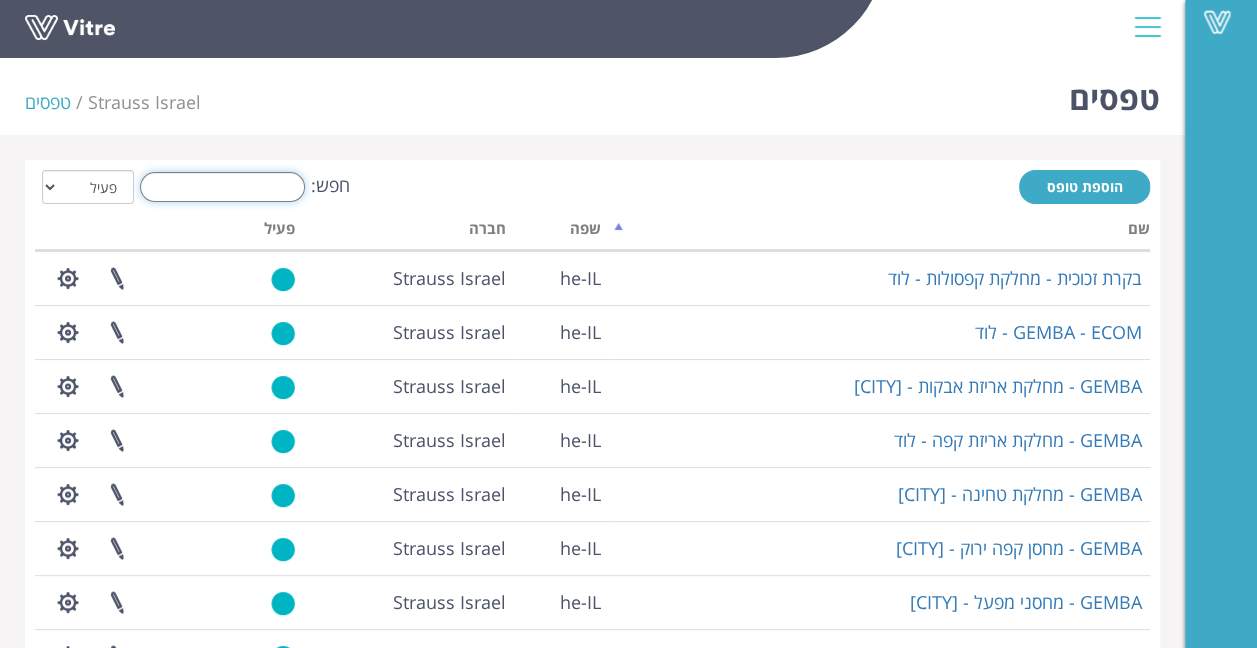 click on "חפש:" at bounding box center (222, 187) 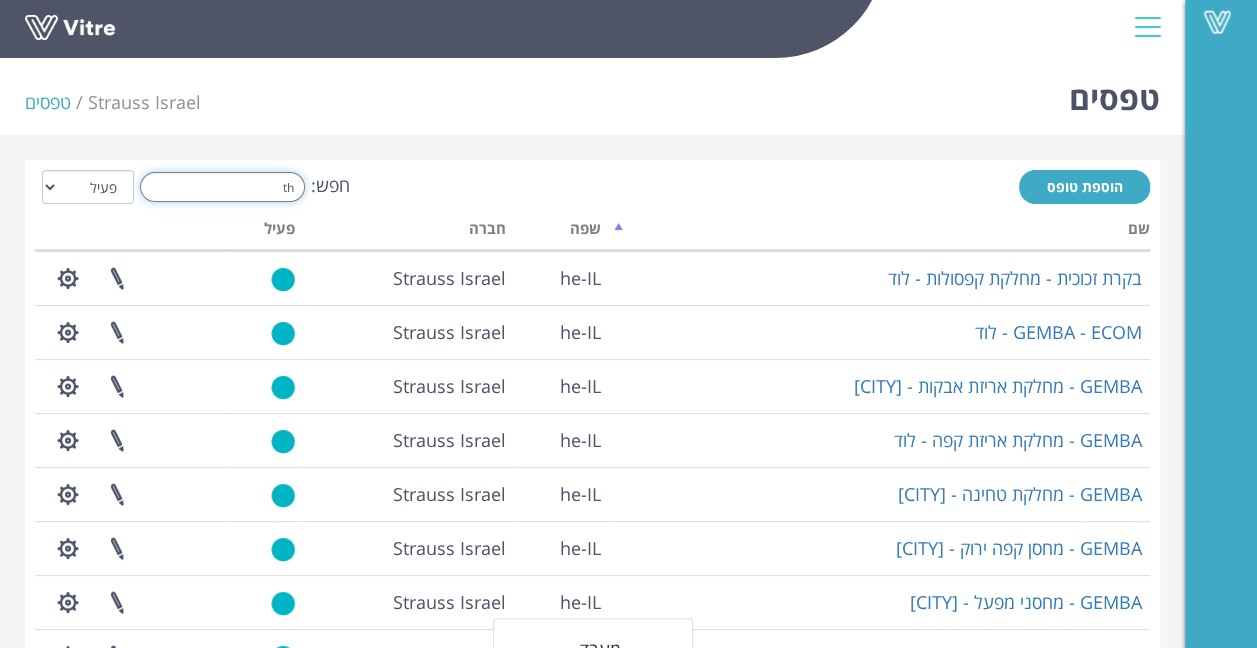 type on "t" 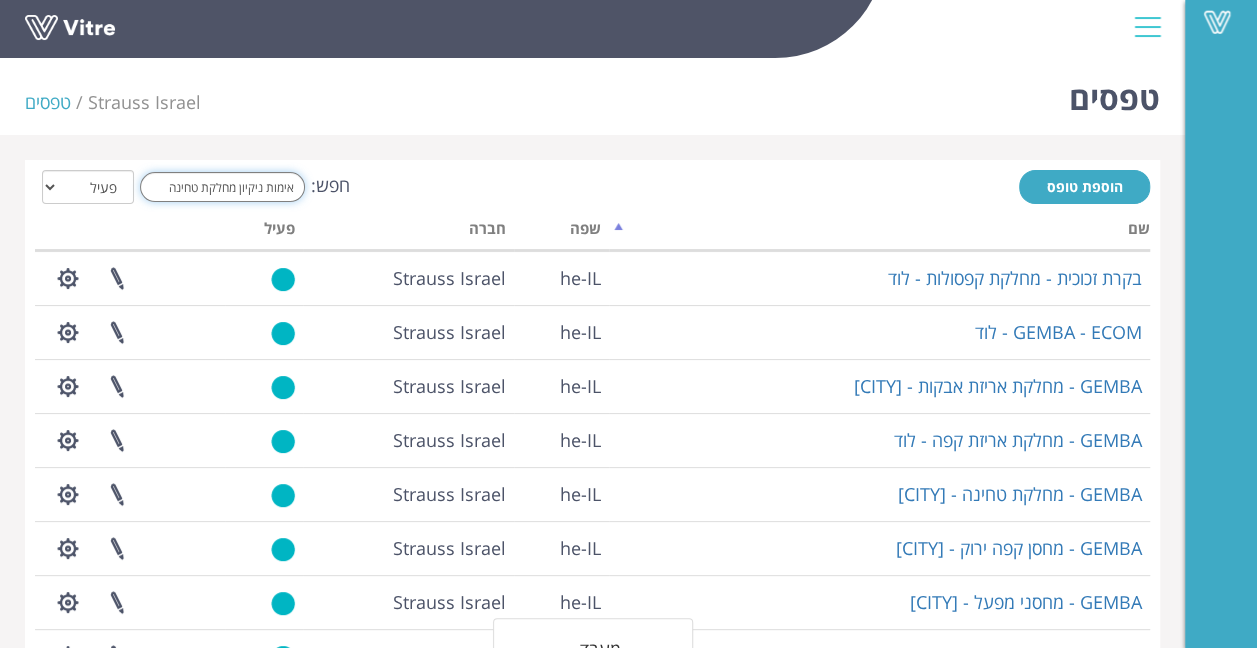 click on "אימות ניקיון מחלקת טחינה" at bounding box center [222, 187] 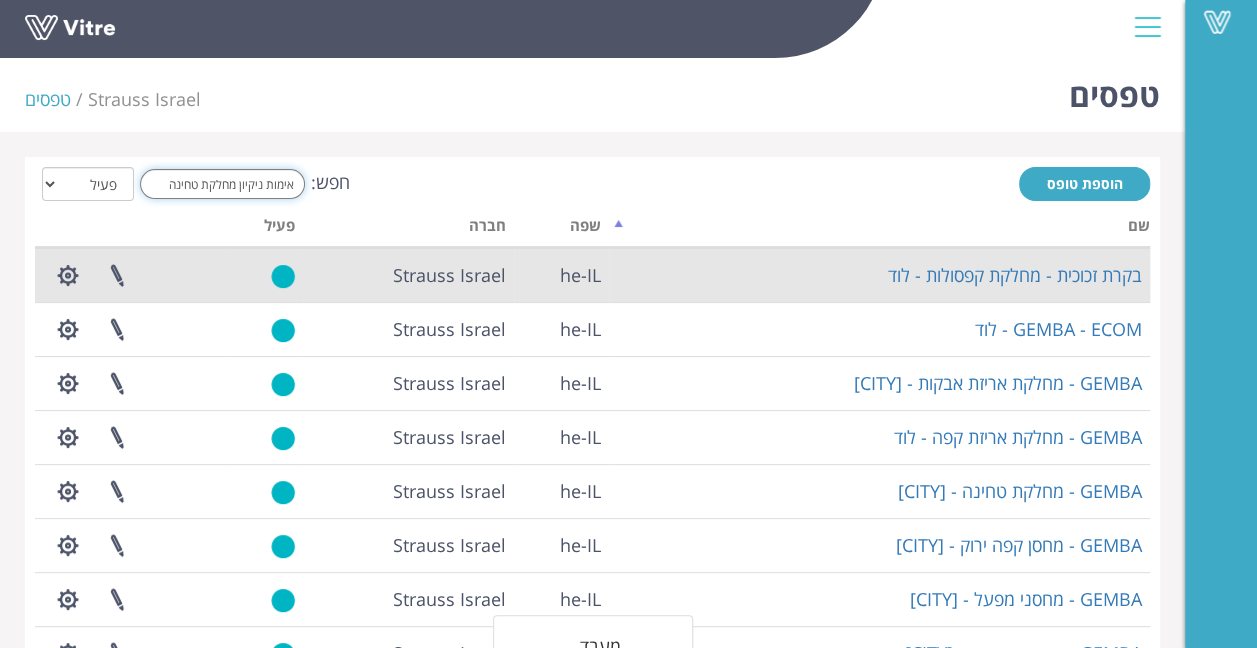 scroll, scrollTop: 0, scrollLeft: 0, axis: both 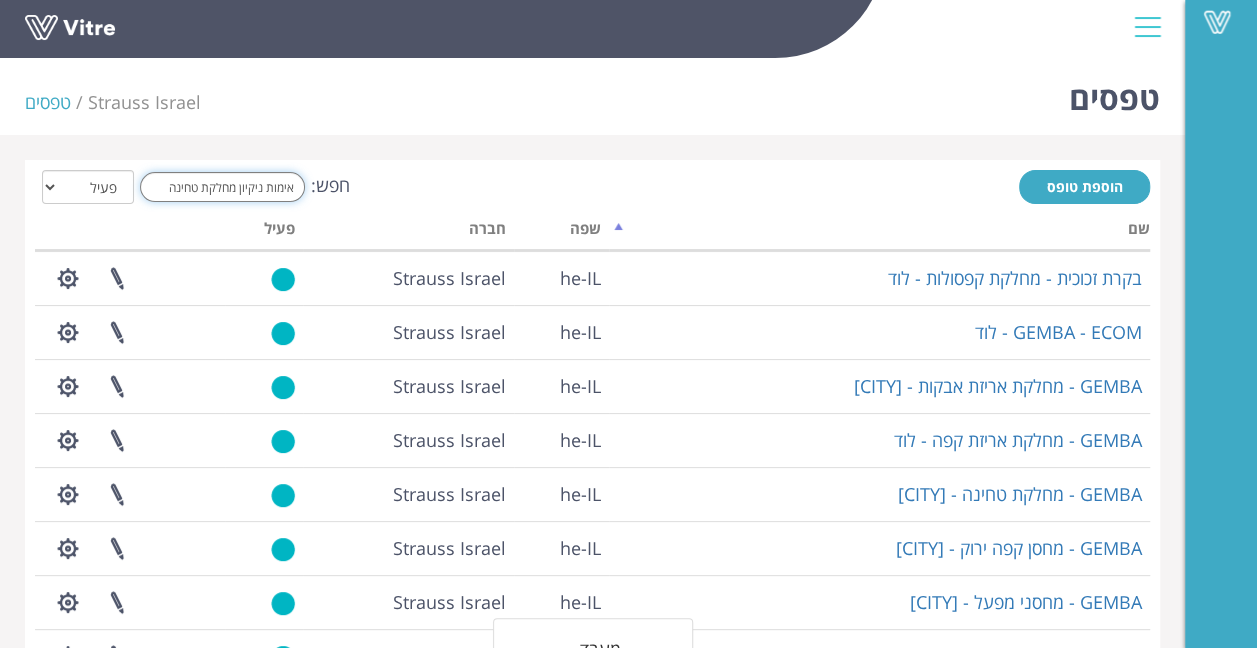 type on "אימות ניקיון מחלקת טחינה" 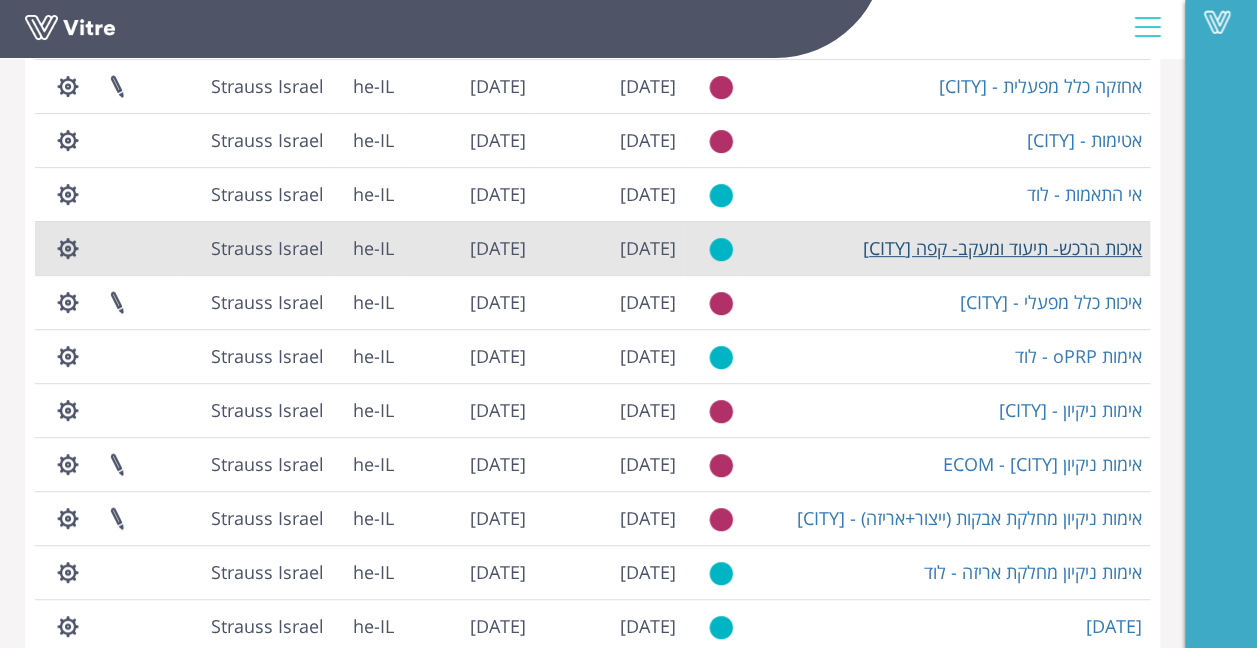 scroll, scrollTop: 300, scrollLeft: 0, axis: vertical 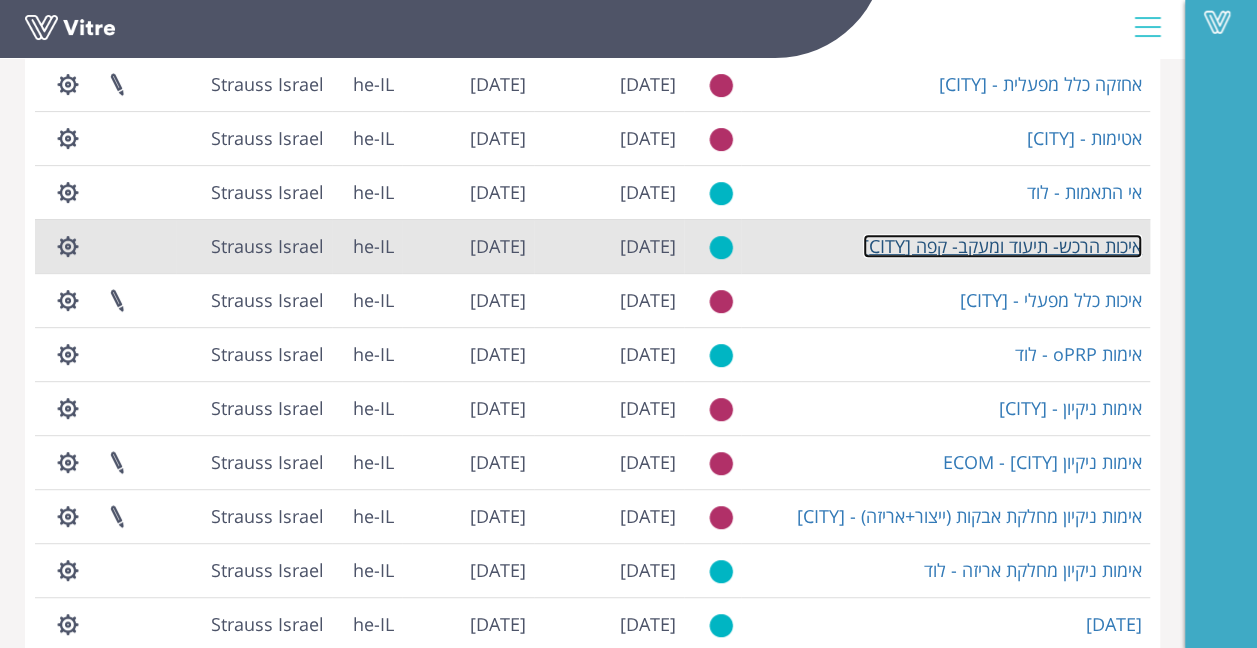 click on "איכות הרכש- תיעוד ומעקב- קפה [CITY]" at bounding box center (1002, 246) 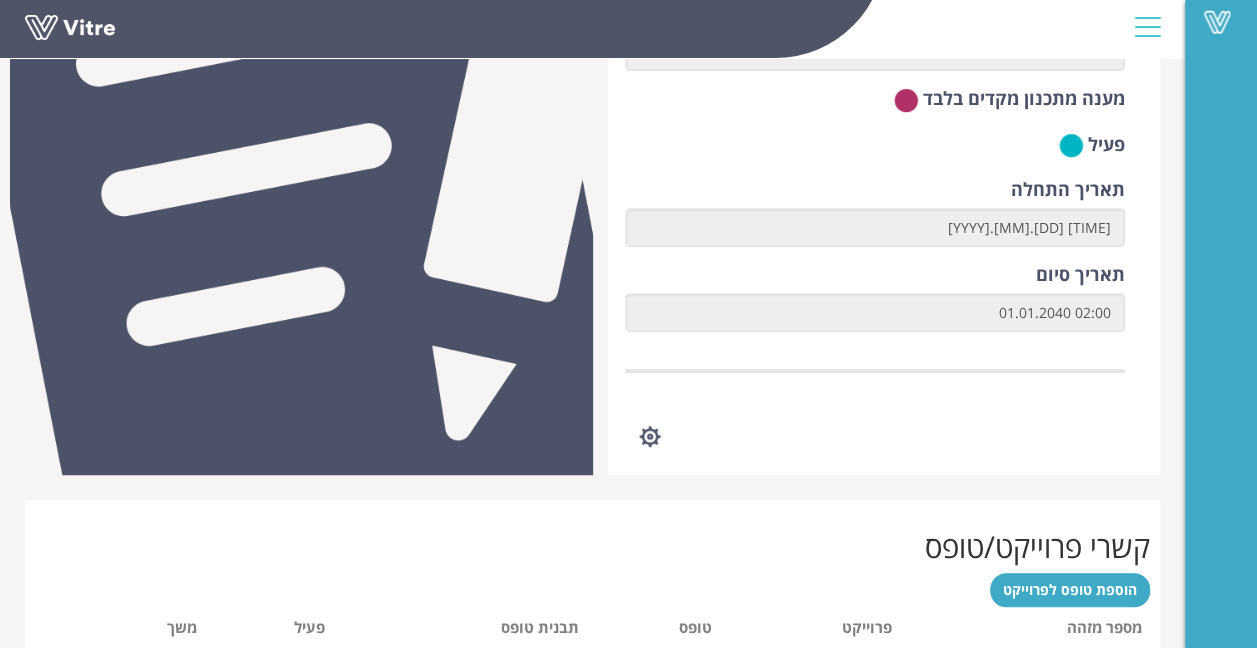 scroll, scrollTop: 356, scrollLeft: 0, axis: vertical 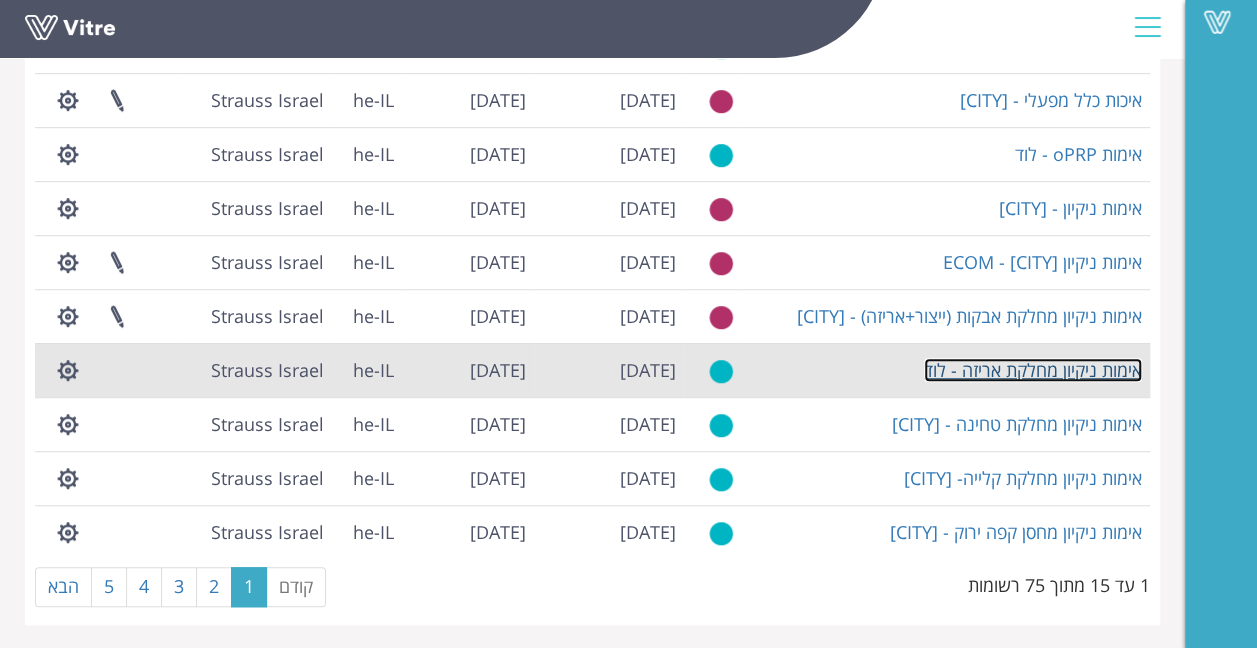 click on "אימות ניקיון מחלקת אריזה - לוד" at bounding box center (1033, 370) 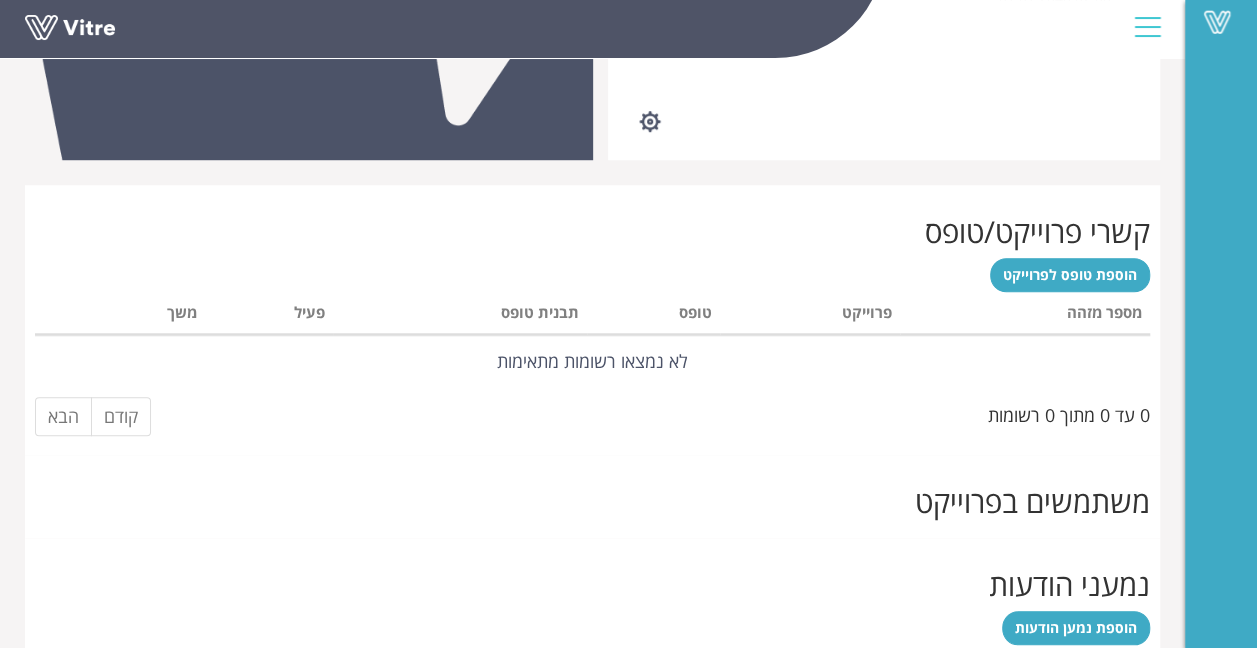 scroll, scrollTop: 456, scrollLeft: 0, axis: vertical 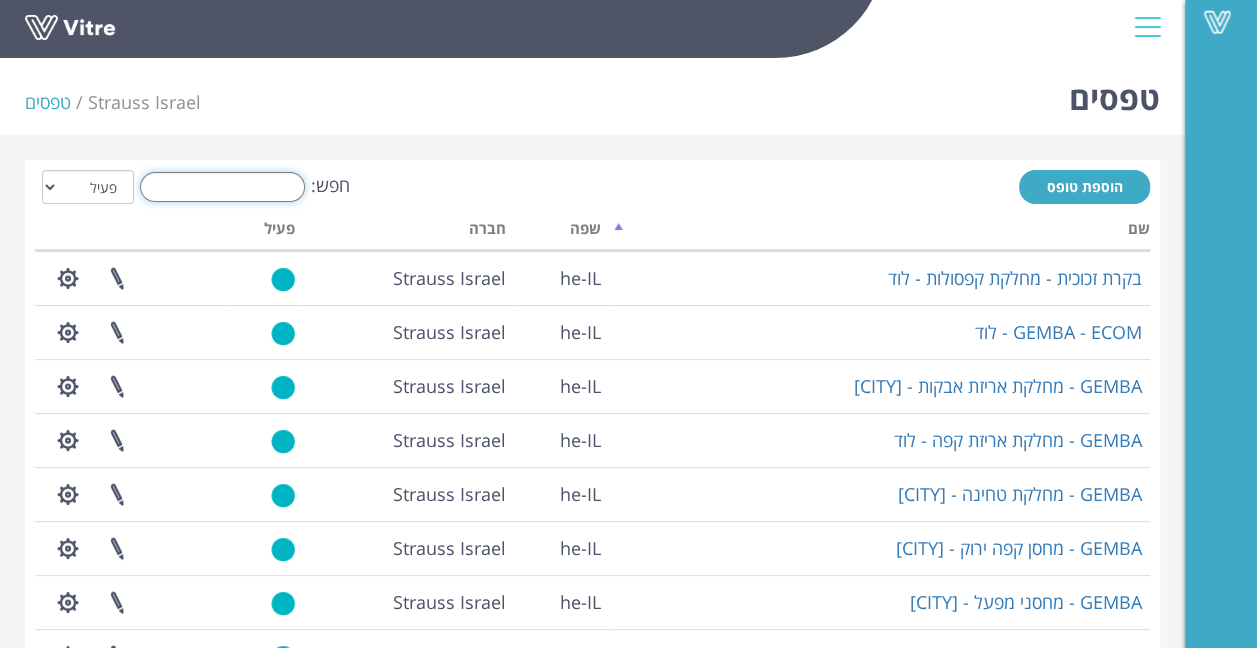 click on "חפש:" at bounding box center [222, 187] 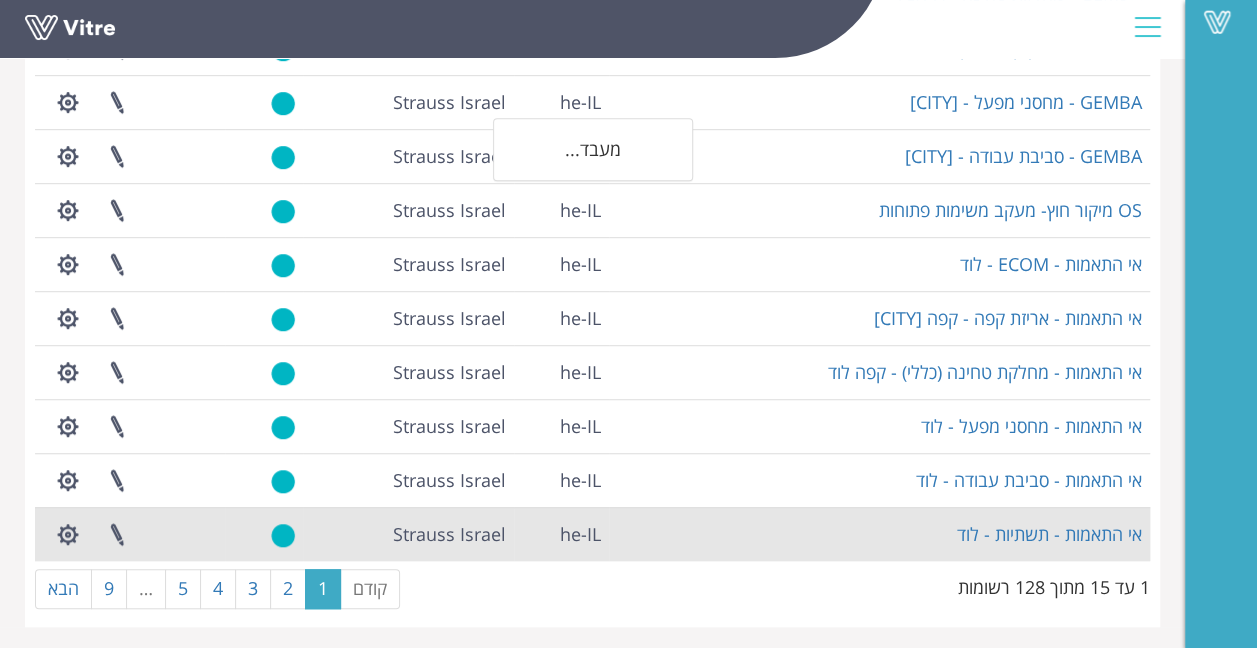 scroll, scrollTop: 503, scrollLeft: 0, axis: vertical 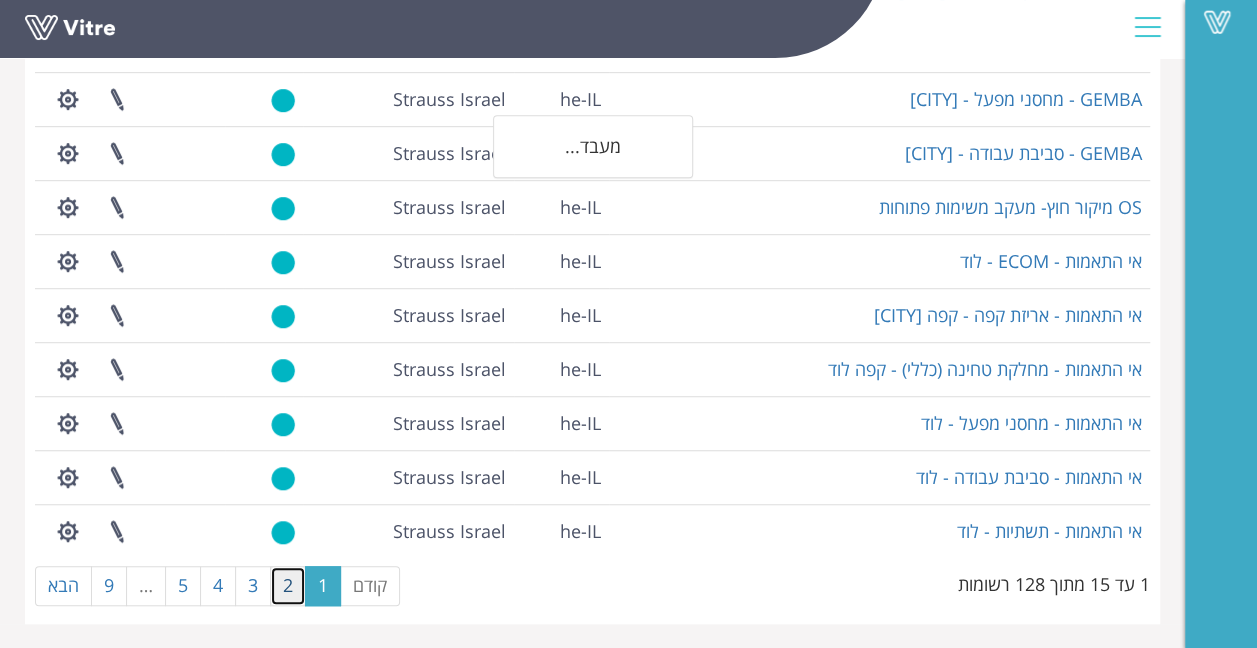 click on "2" at bounding box center [288, 586] 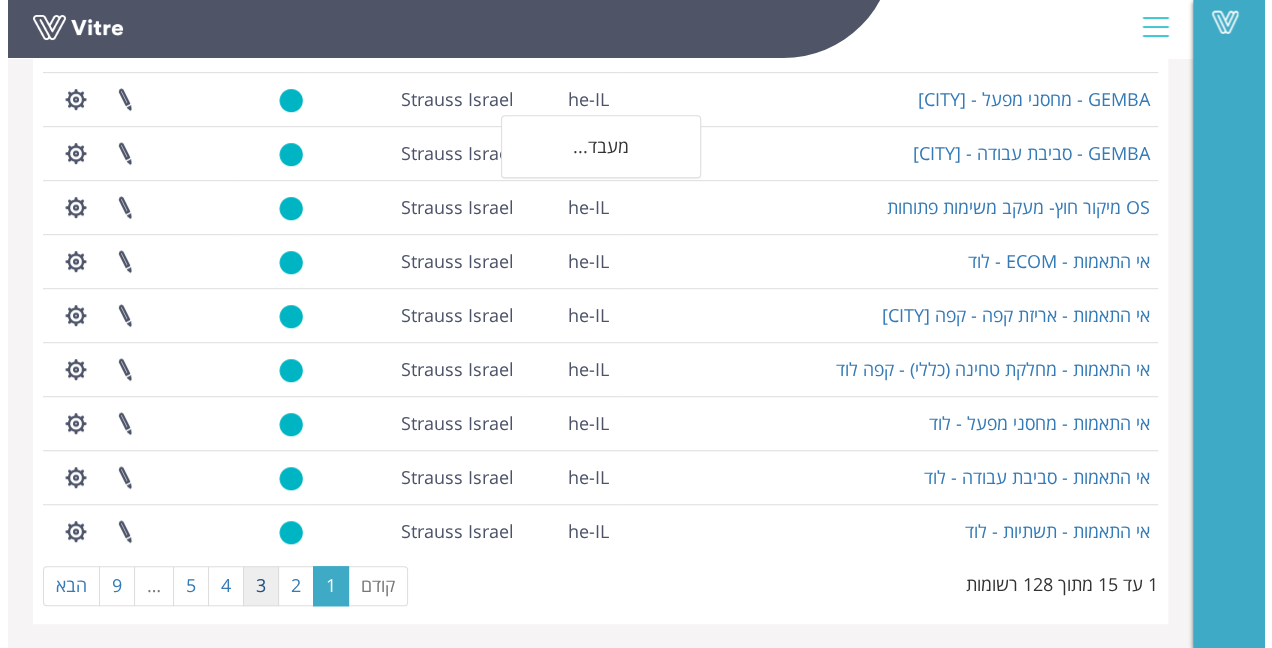 scroll, scrollTop: 0, scrollLeft: 0, axis: both 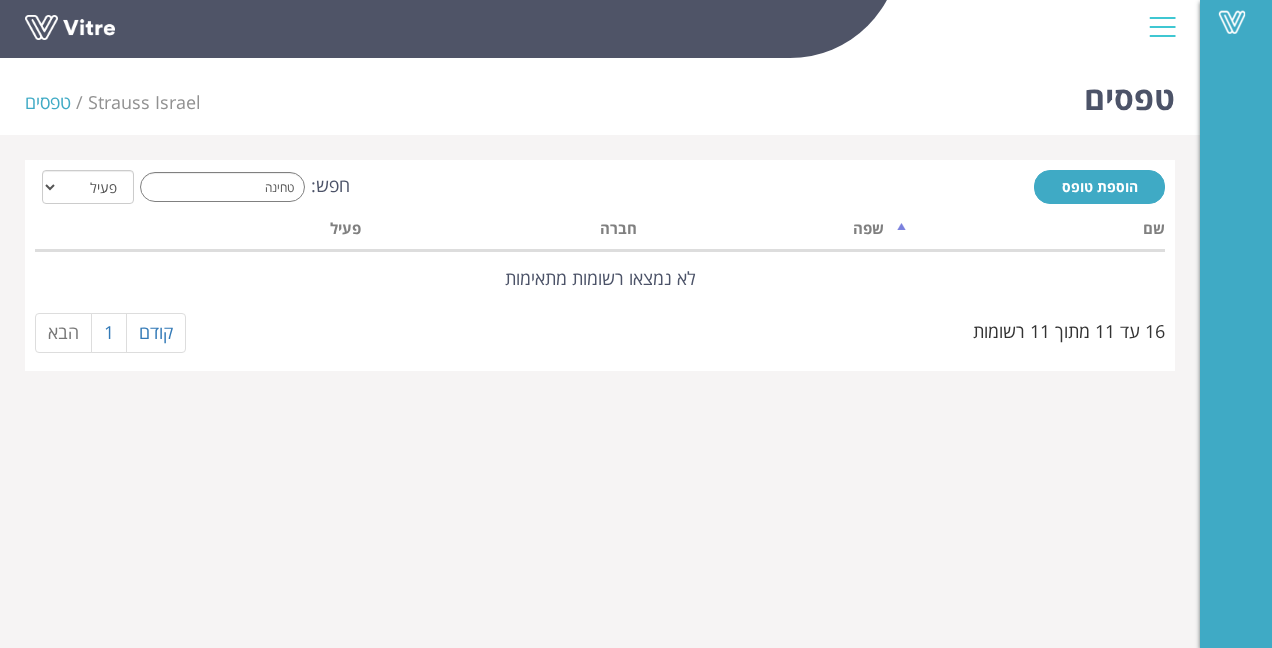 click on "Vitre
טפסים Strauss Israel טפסים
הוספת טופס   חפש: טחינה הכל פעיל לא פעיל מעבד... שם שפה חברה פעיל לא נמצאו רשומות מתאימות 16 עד 11 מתוך 11 רשומות קודם 1 הבא" at bounding box center (636, 198) 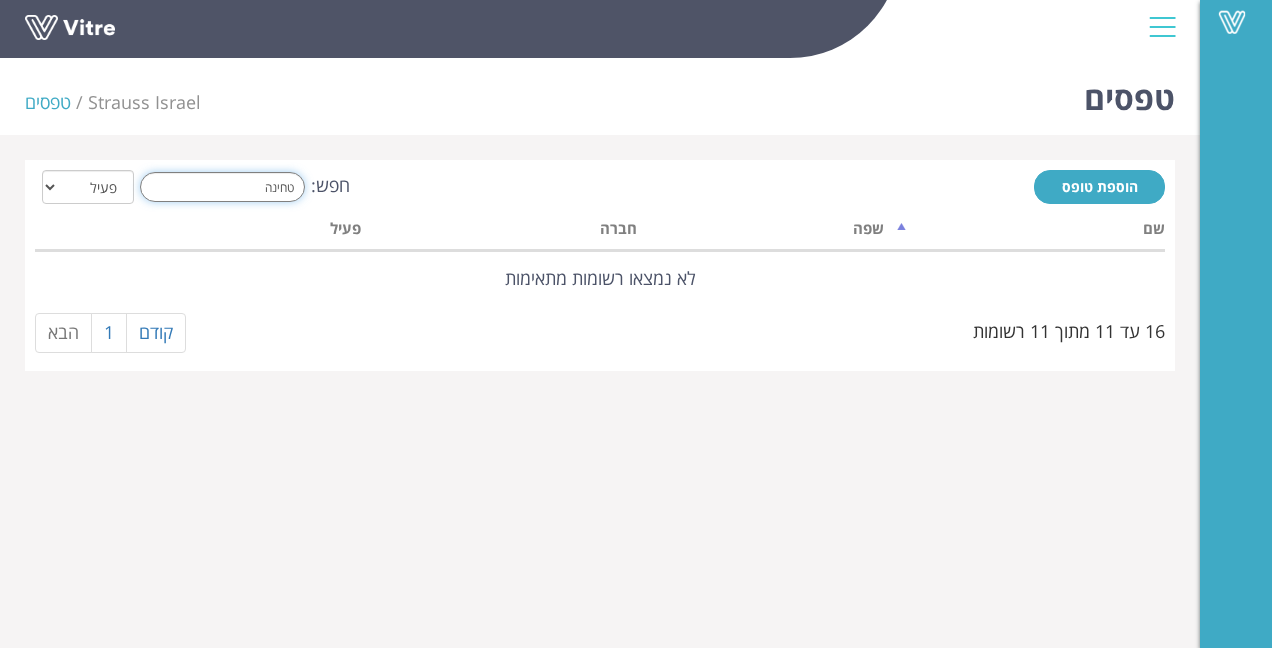 drag, startPoint x: 186, startPoint y: 187, endPoint x: 316, endPoint y: 188, distance: 130.00385 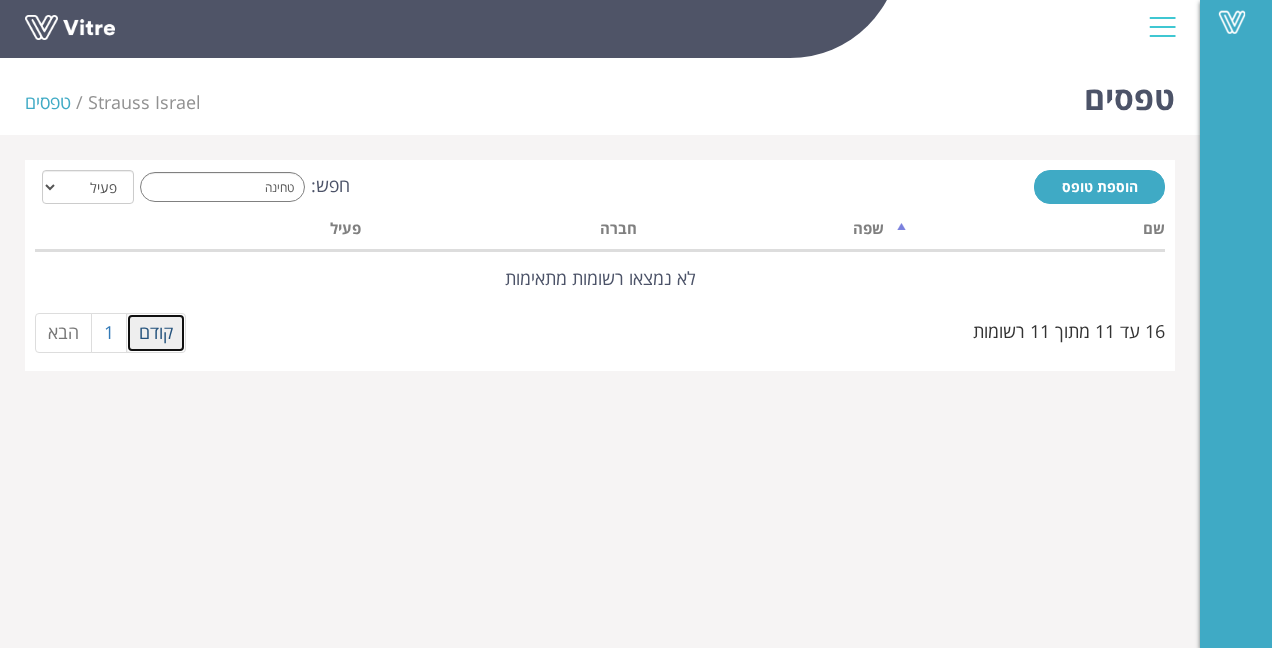 click on "קודם" at bounding box center (156, 333) 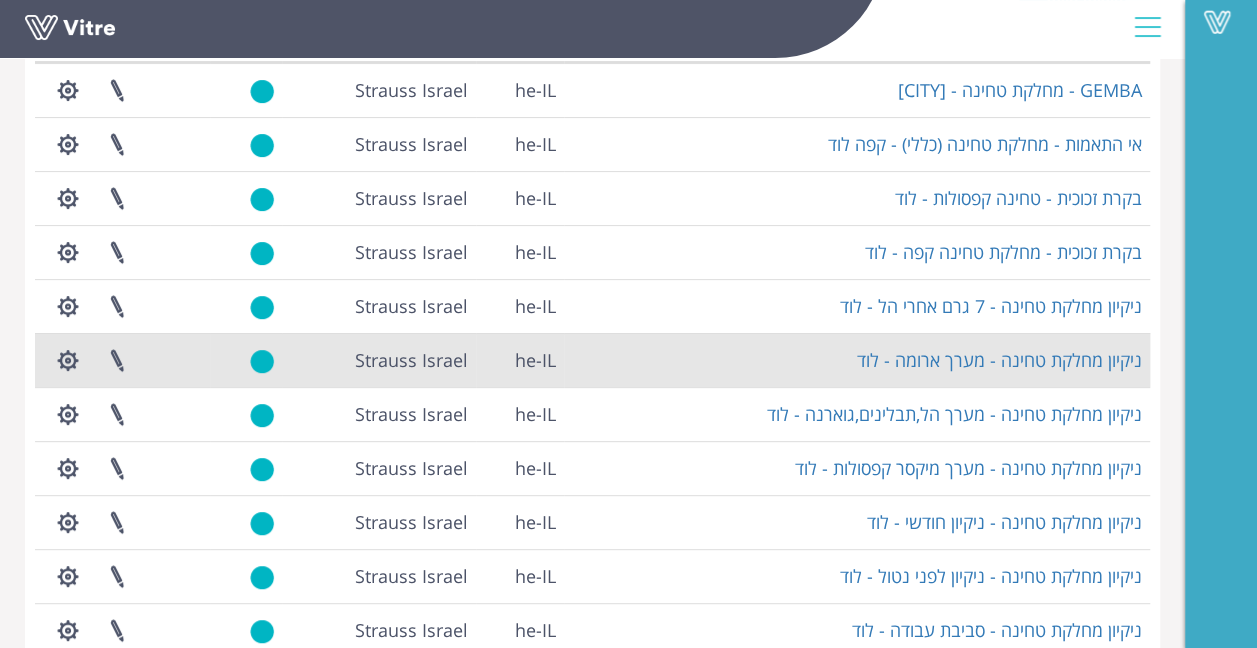 scroll, scrollTop: 187, scrollLeft: 0, axis: vertical 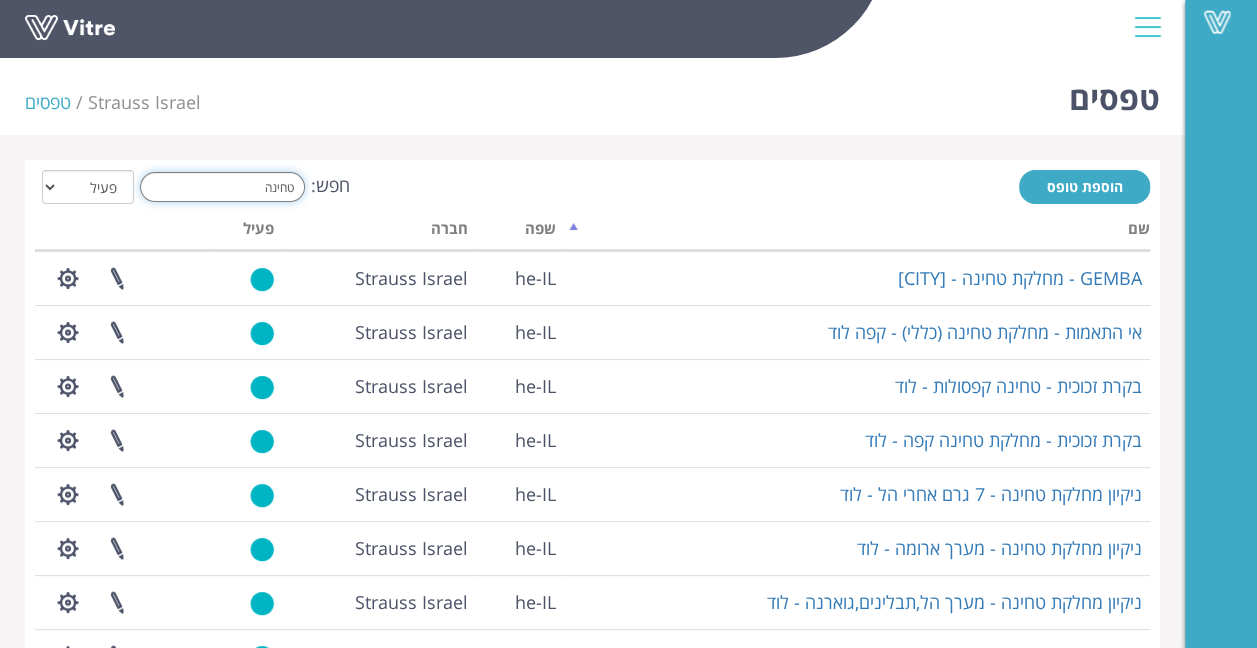 drag, startPoint x: 220, startPoint y: 192, endPoint x: 430, endPoint y: 214, distance: 211.14923 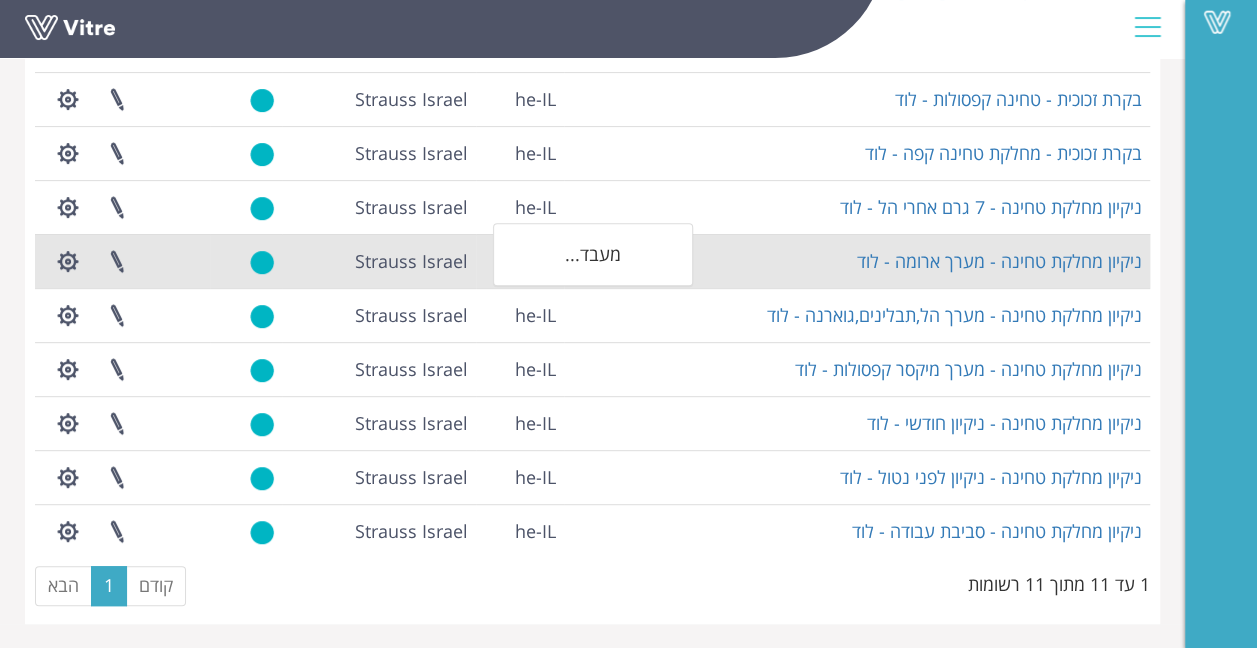 scroll, scrollTop: 0, scrollLeft: 0, axis: both 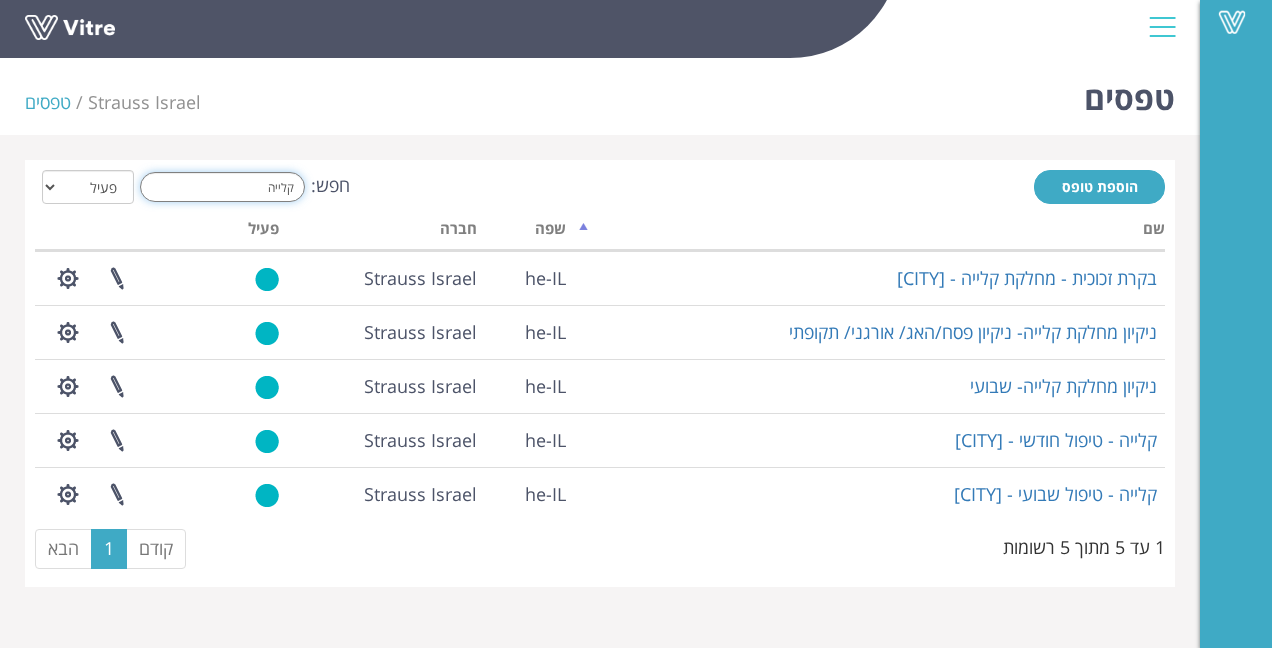 drag, startPoint x: 220, startPoint y: 185, endPoint x: 344, endPoint y: 180, distance: 124.10077 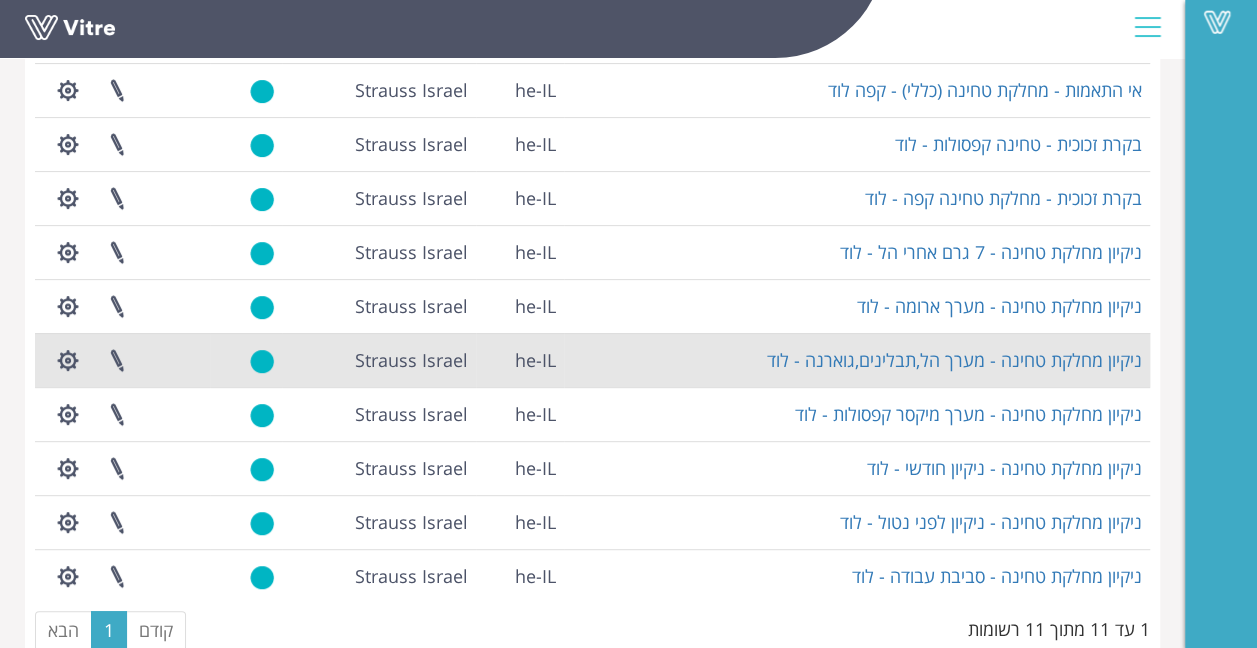 scroll, scrollTop: 287, scrollLeft: 0, axis: vertical 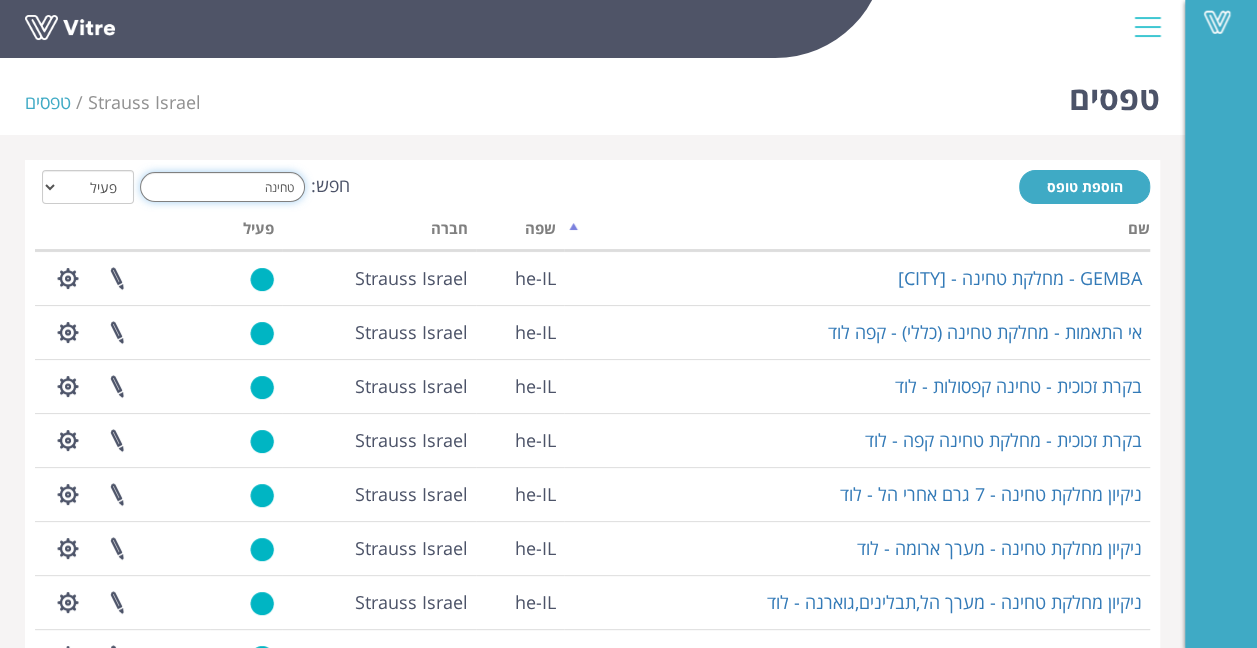 drag, startPoint x: 226, startPoint y: 198, endPoint x: 442, endPoint y: 208, distance: 216.23135 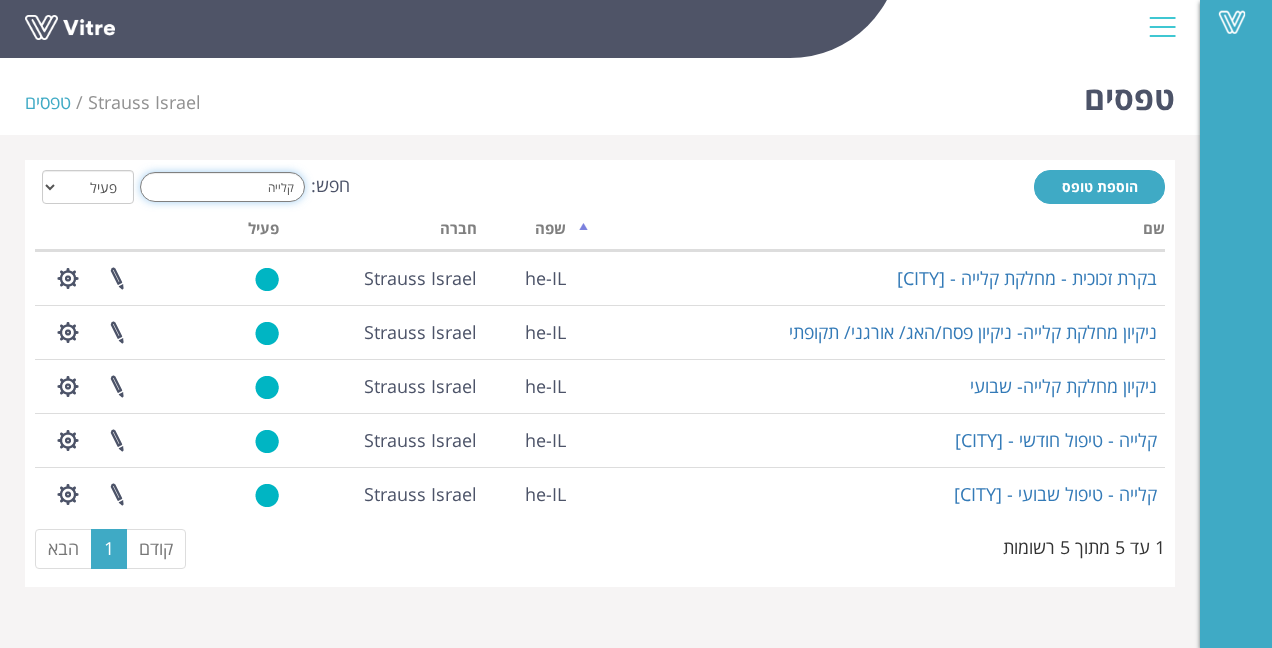 drag, startPoint x: 240, startPoint y: 190, endPoint x: 386, endPoint y: 216, distance: 148.297 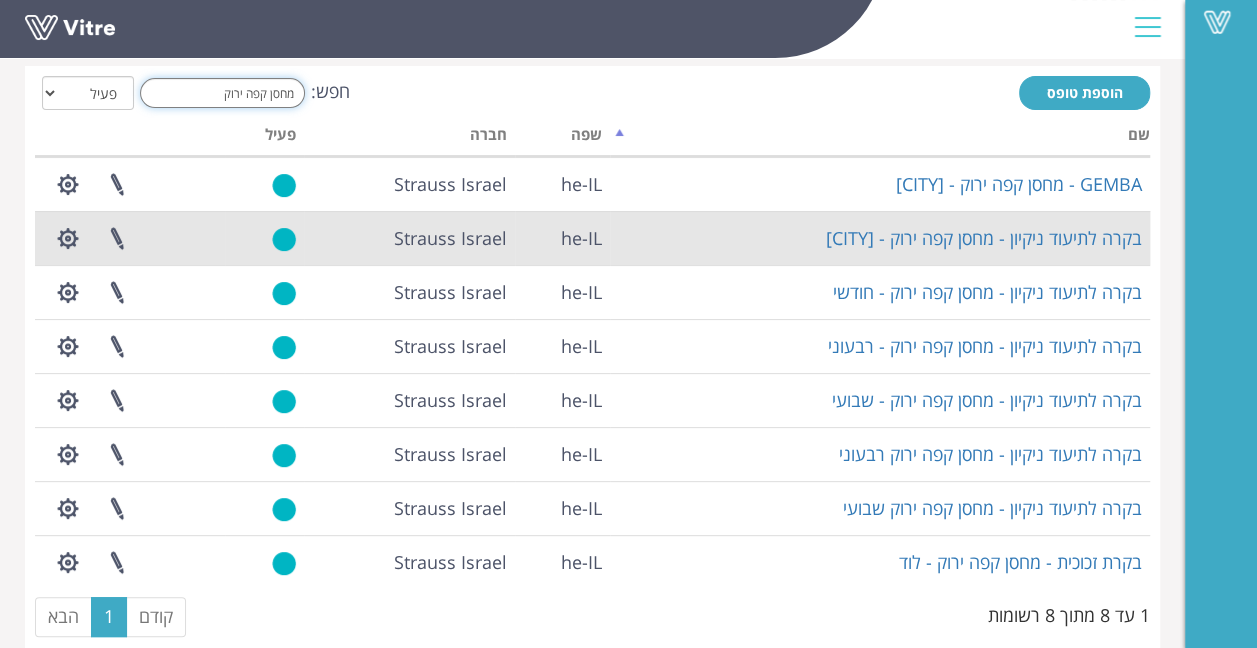 scroll, scrollTop: 125, scrollLeft: 0, axis: vertical 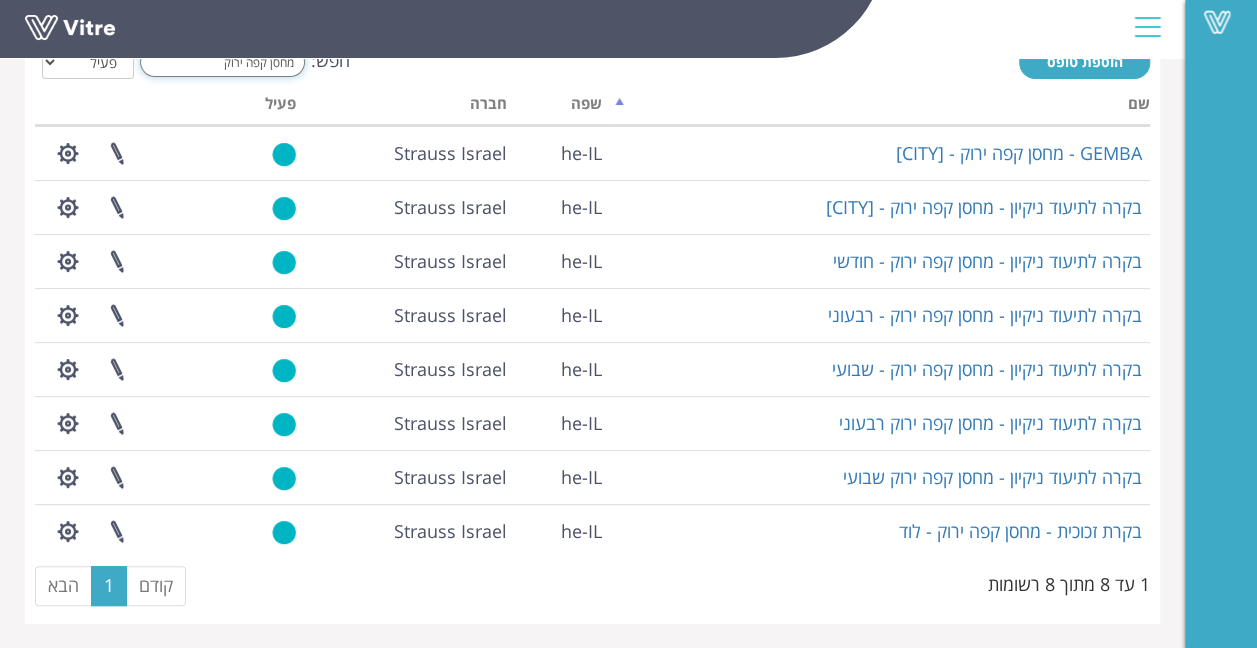 type on "מחסן קפה ירוק" 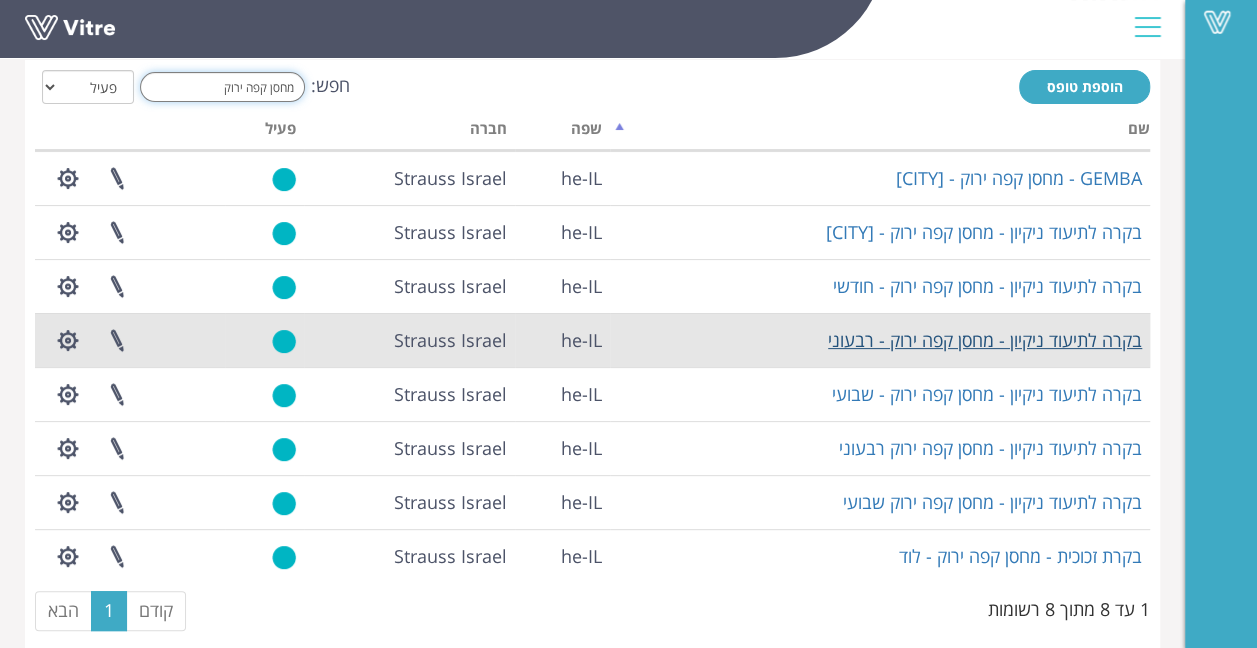 scroll, scrollTop: 125, scrollLeft: 0, axis: vertical 